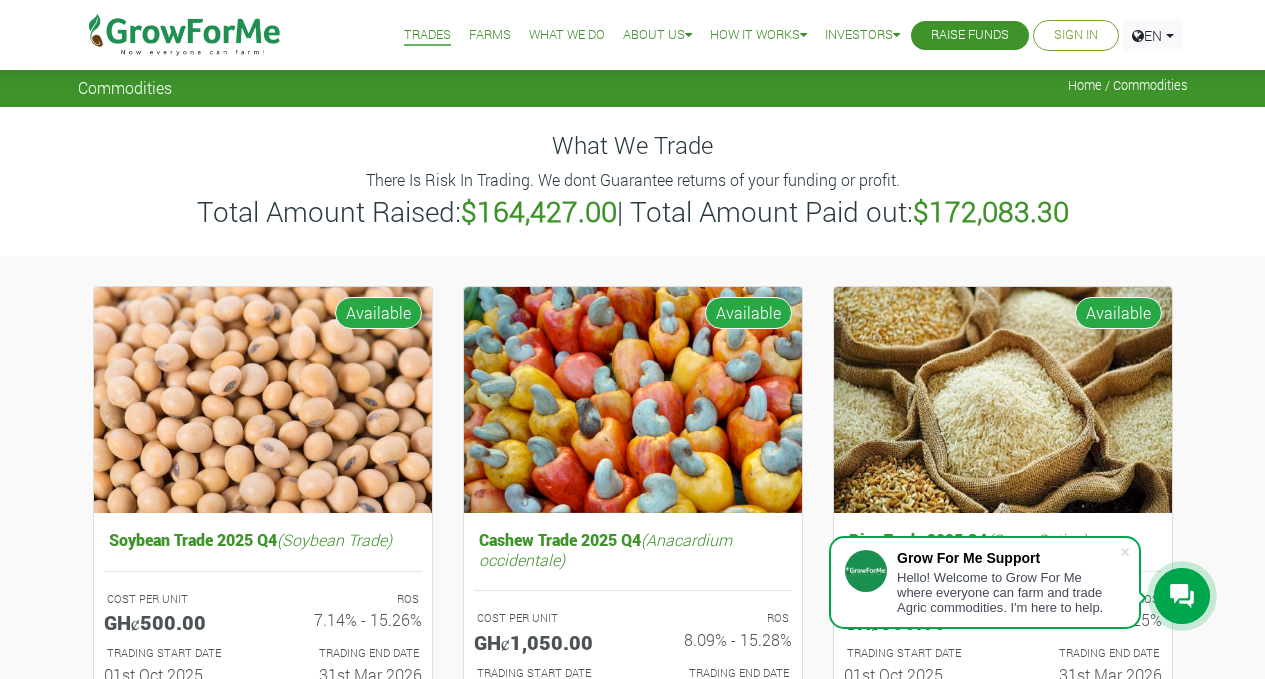 scroll, scrollTop: 721, scrollLeft: 0, axis: vertical 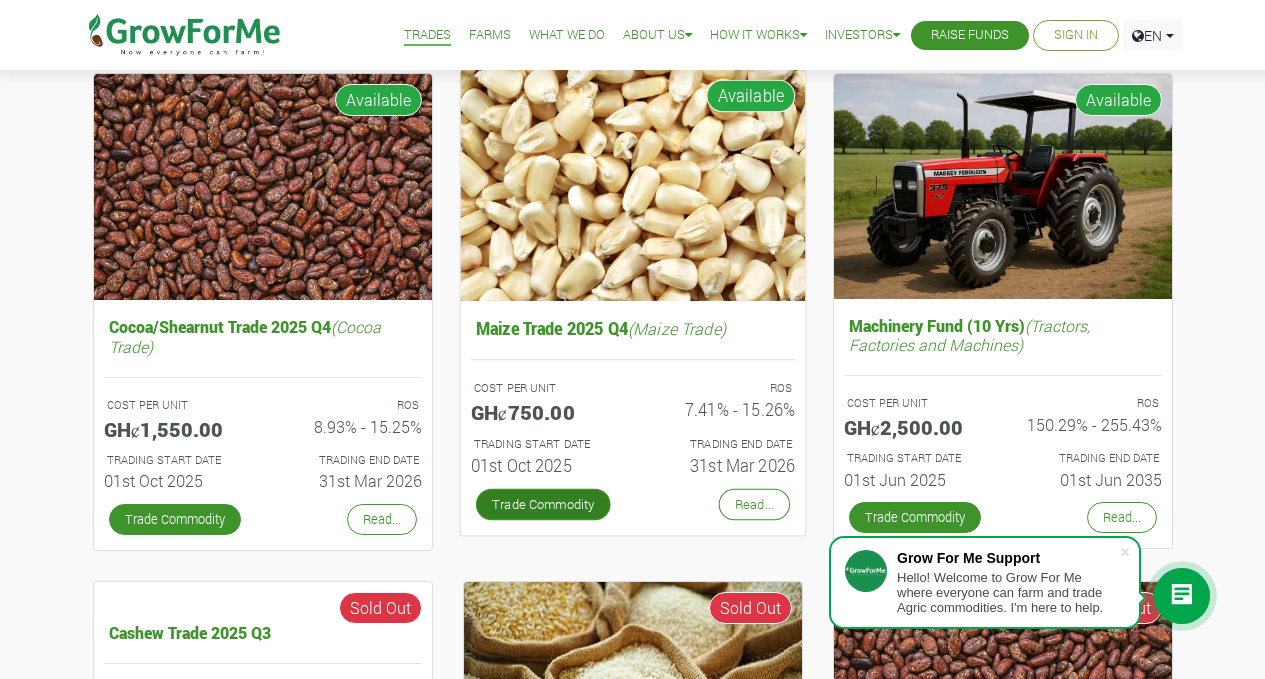 click on "Trade Commodity" at bounding box center [542, 504] 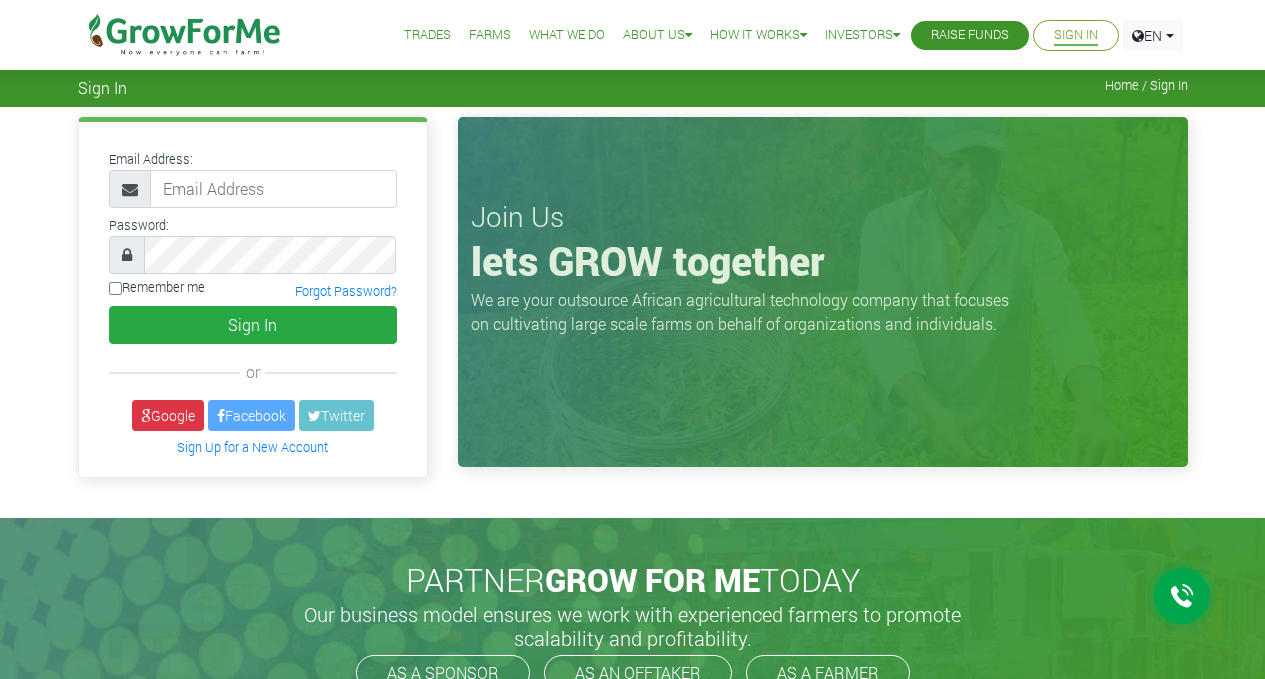 scroll, scrollTop: 0, scrollLeft: 0, axis: both 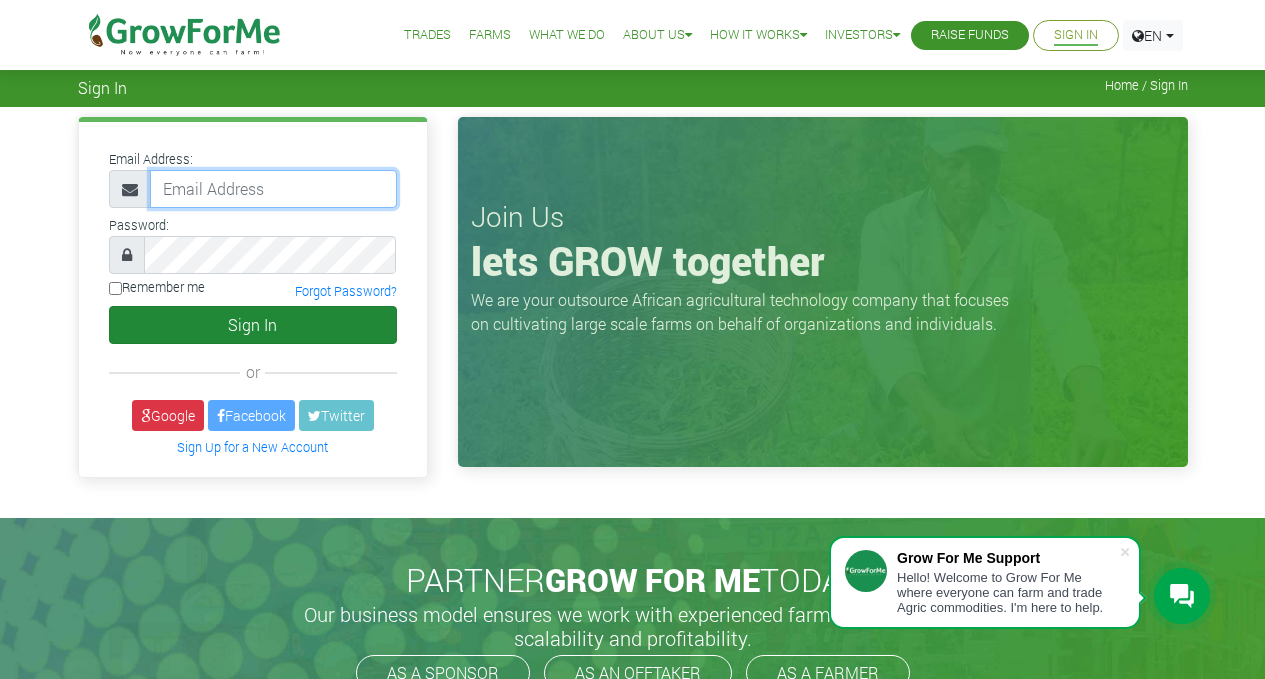 type on "dev@growforme.com" 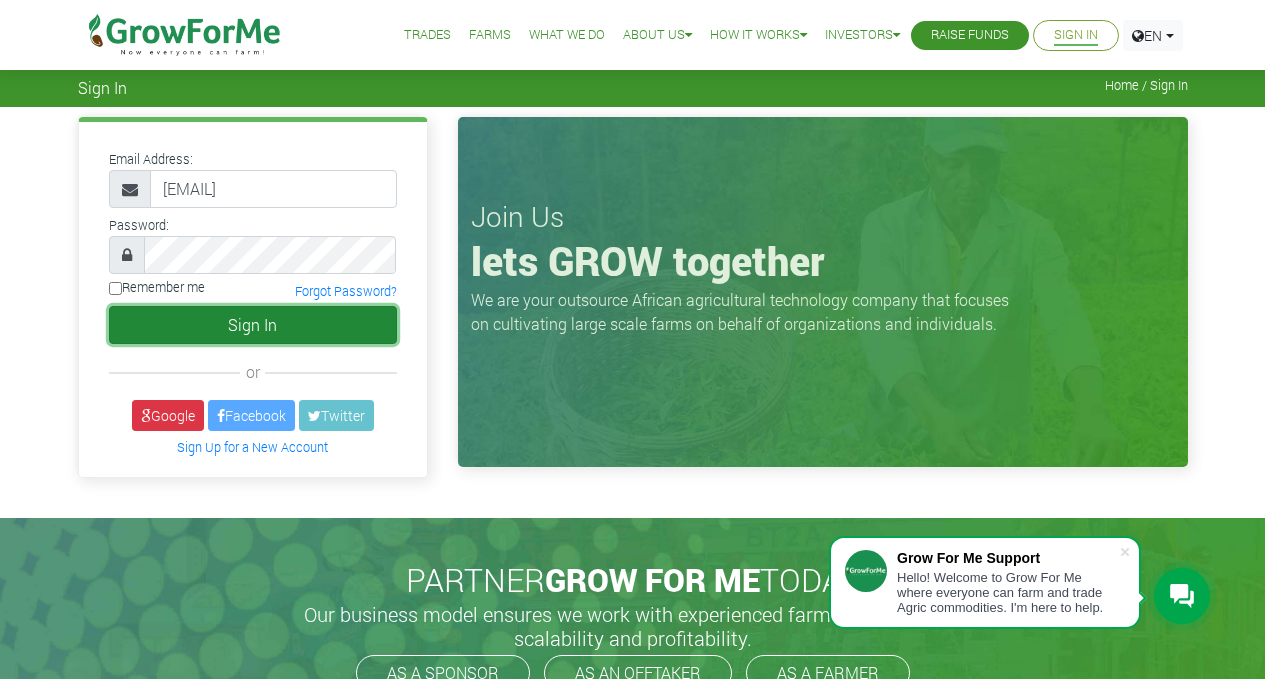 click on "Sign In" at bounding box center [253, 325] 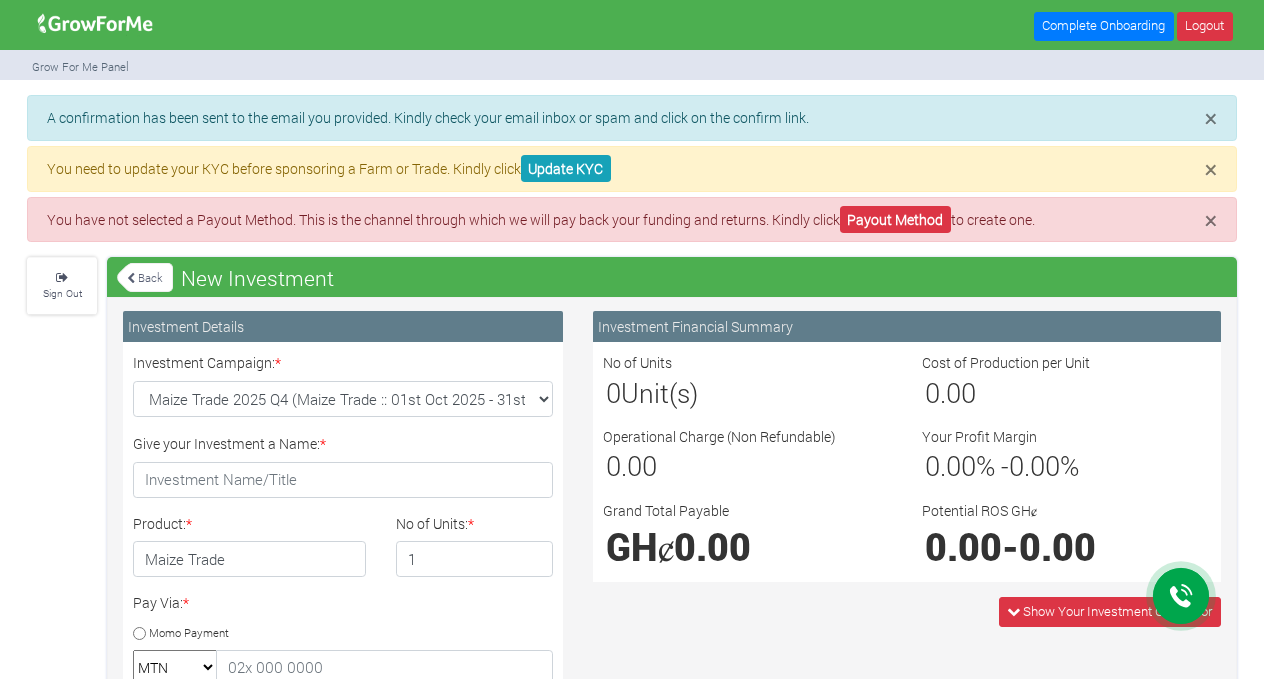 scroll, scrollTop: 0, scrollLeft: 0, axis: both 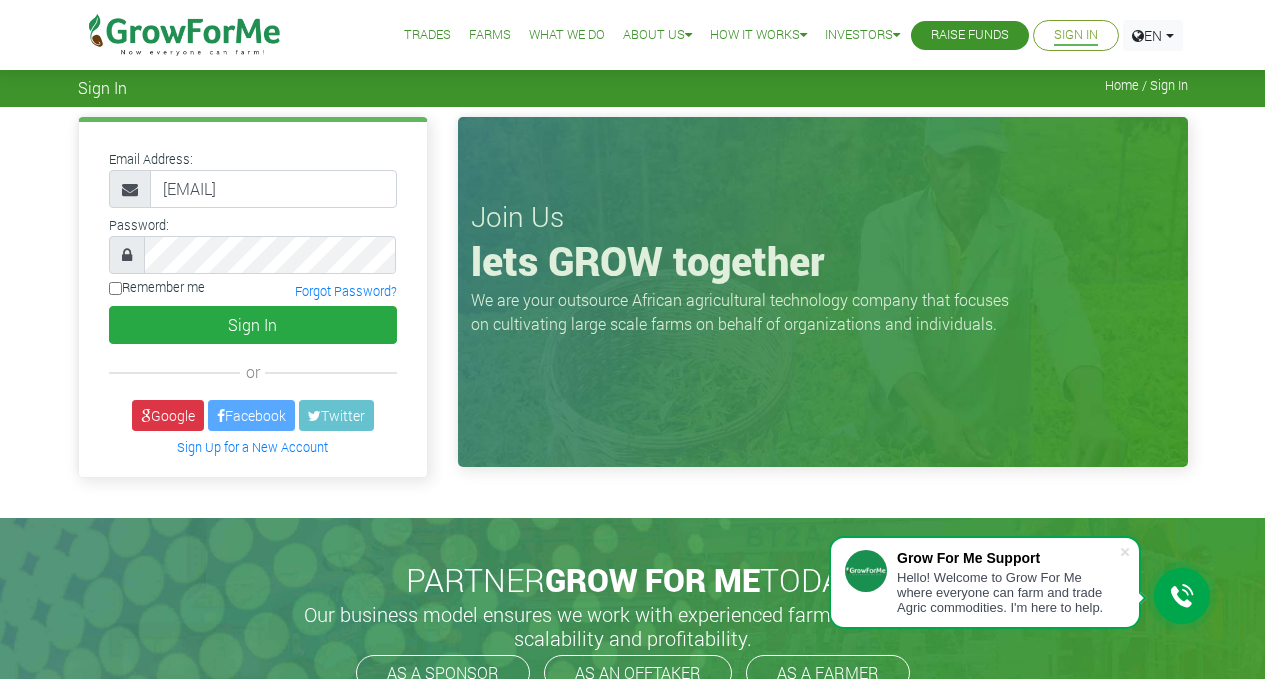 click on "Trades" at bounding box center [427, 35] 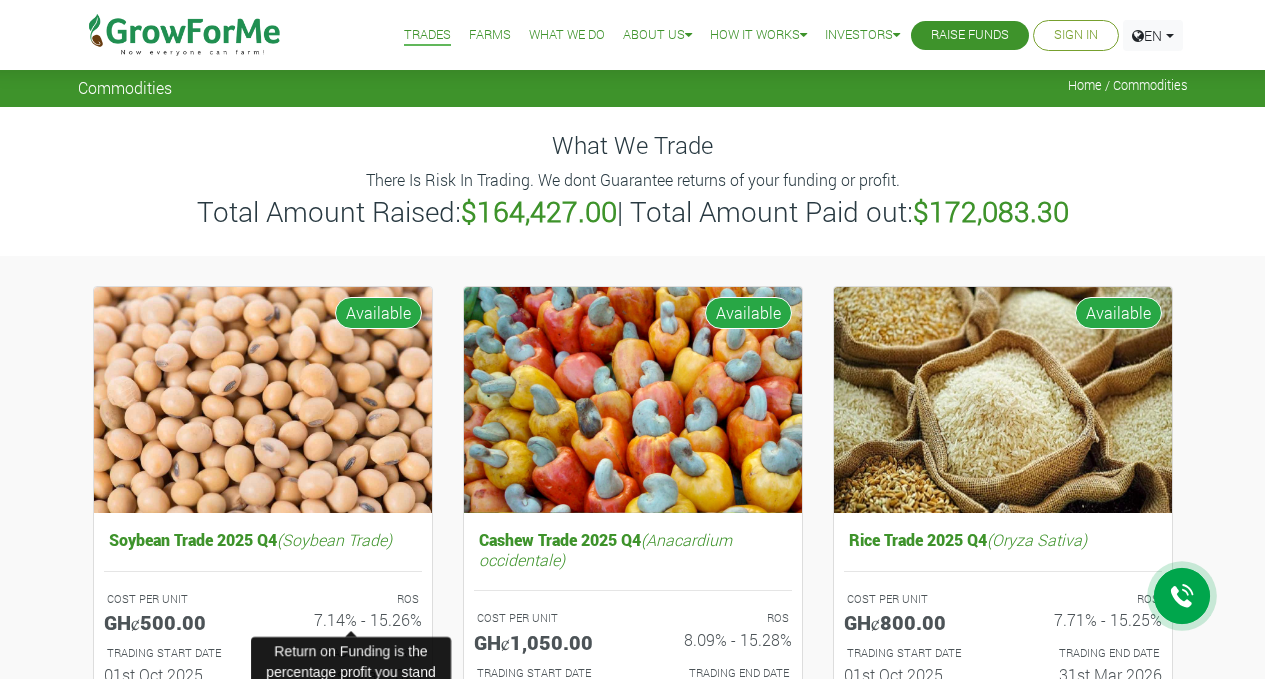 scroll, scrollTop: 247, scrollLeft: 0, axis: vertical 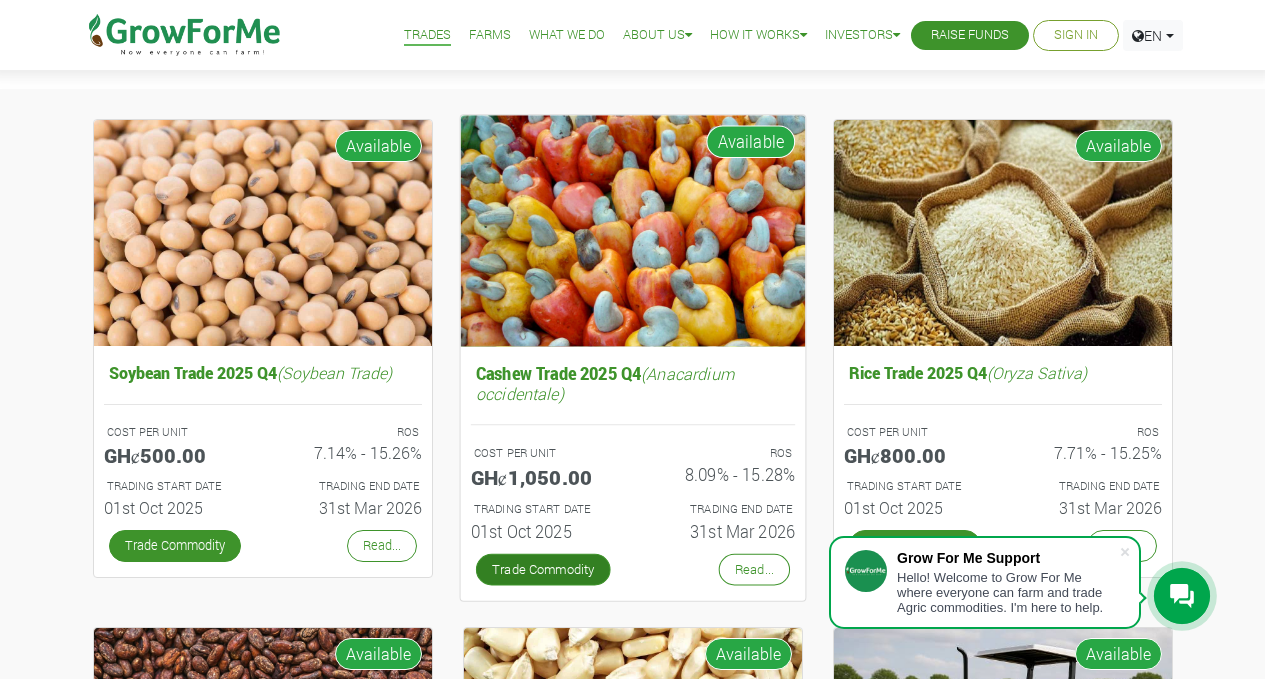 click on "Trade Commodity" at bounding box center (542, 569) 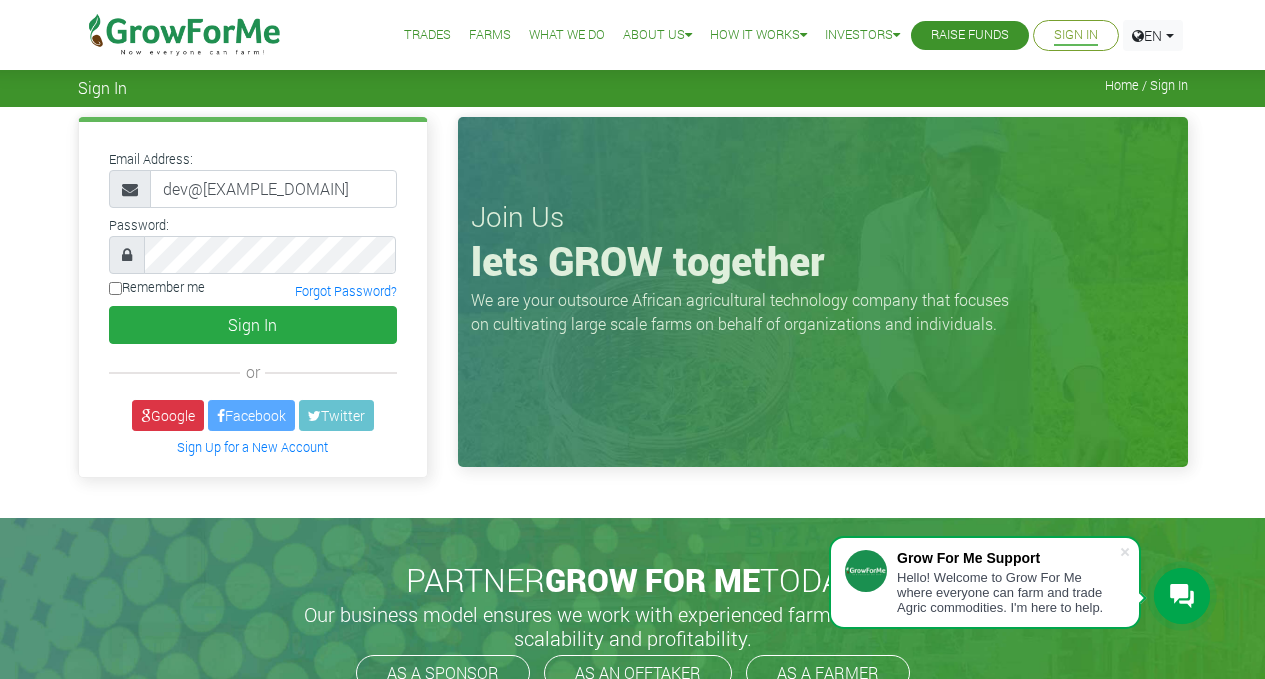 scroll, scrollTop: 0, scrollLeft: 0, axis: both 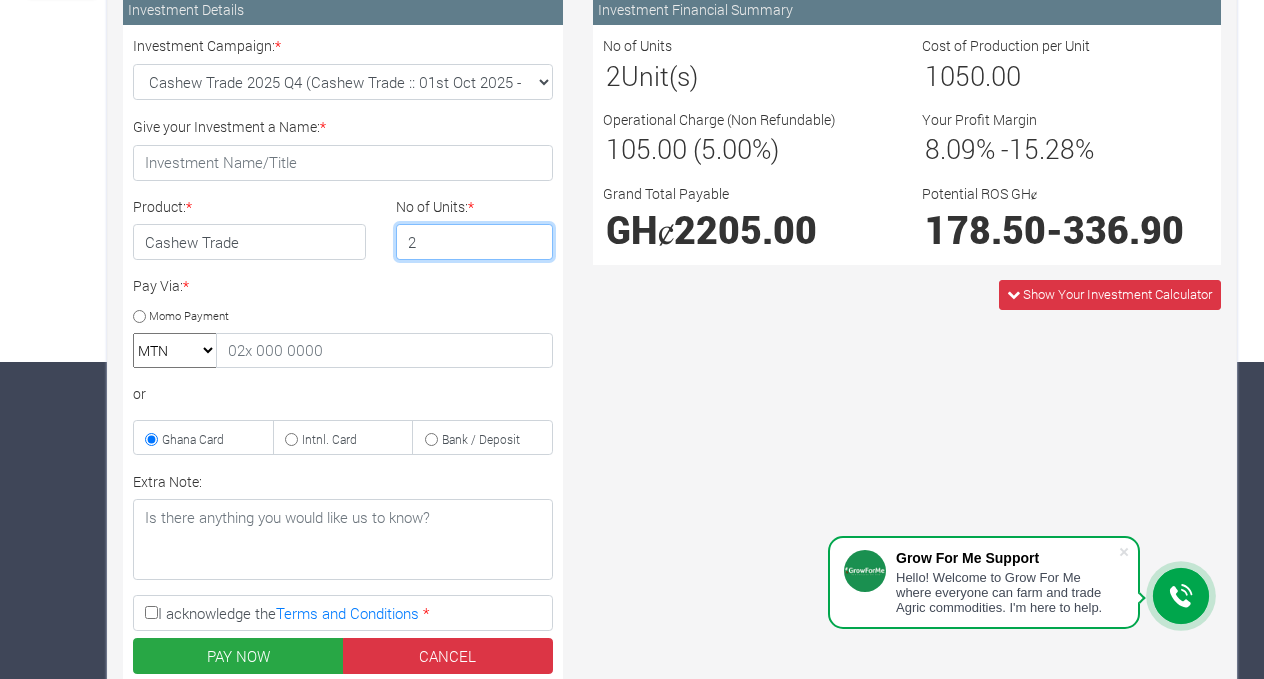 click on "2" at bounding box center (475, 242) 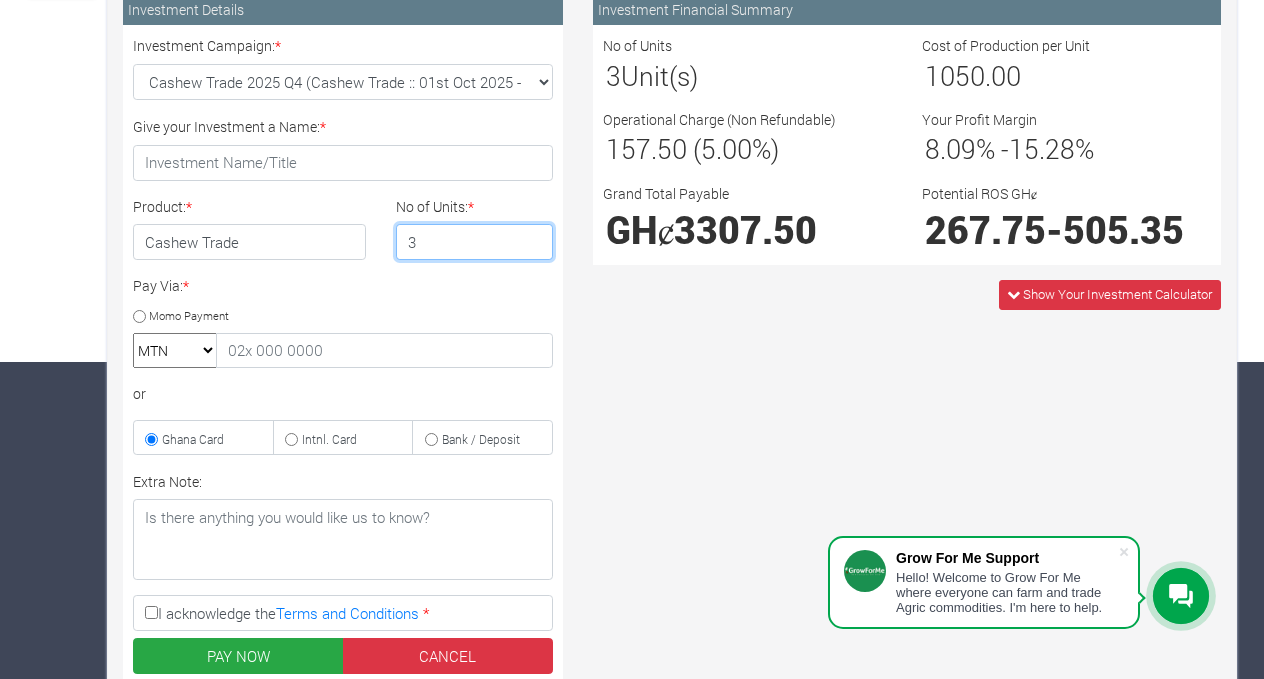 click on "3" at bounding box center [475, 242] 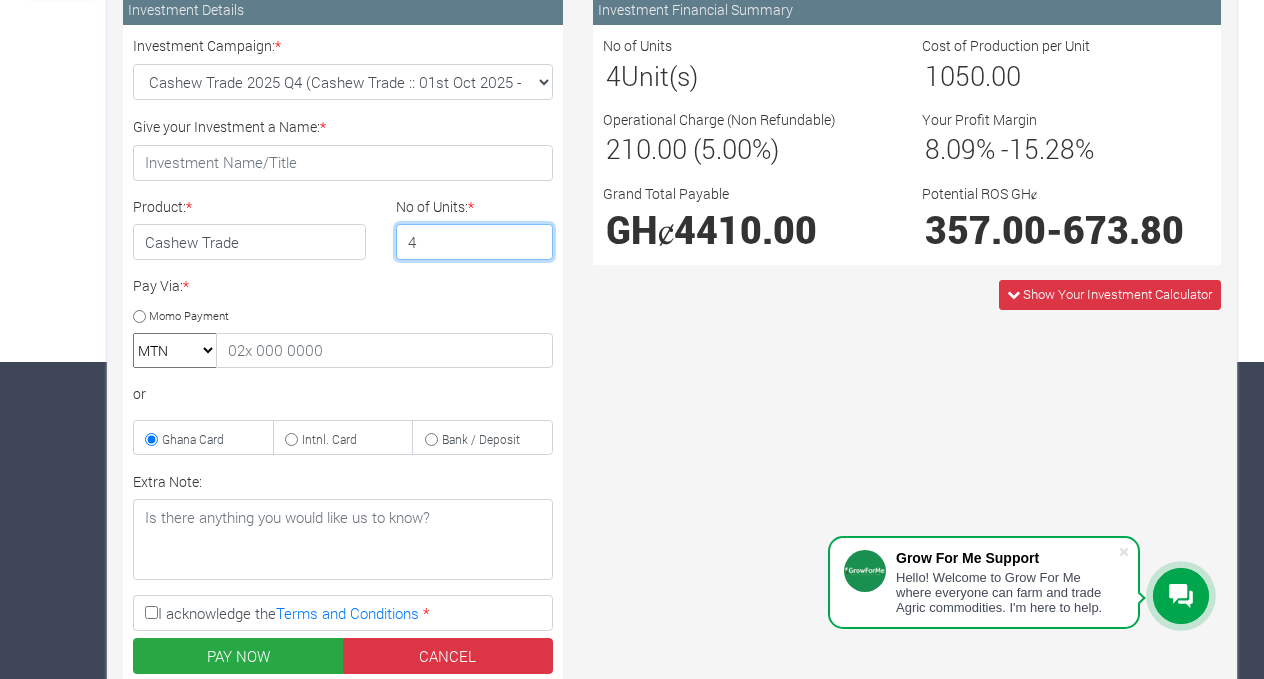 type on "4" 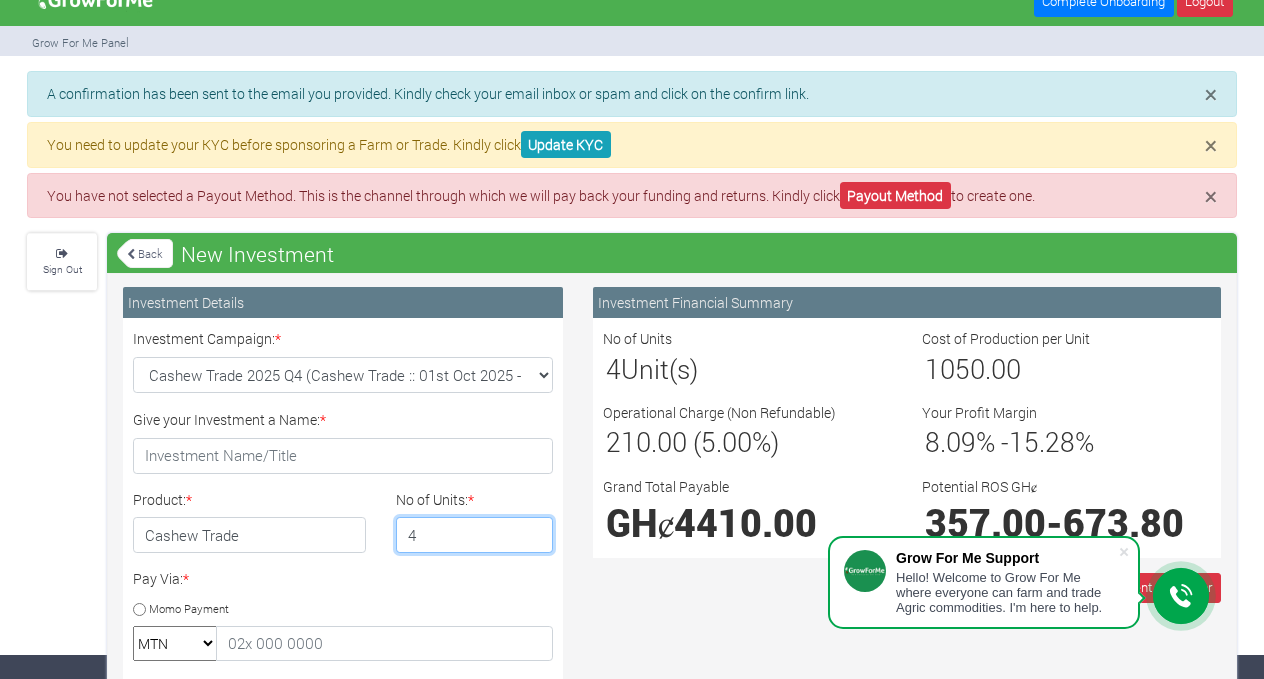 scroll, scrollTop: 23, scrollLeft: 0, axis: vertical 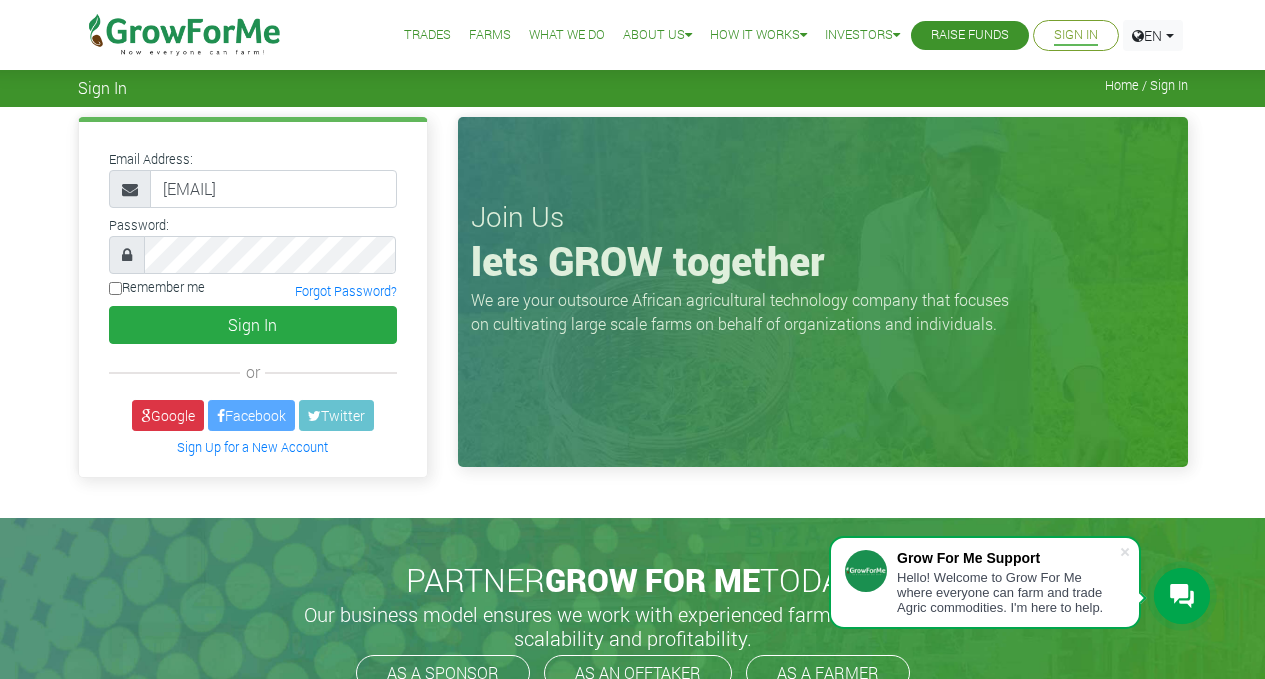 click on "Trades" at bounding box center [427, 35] 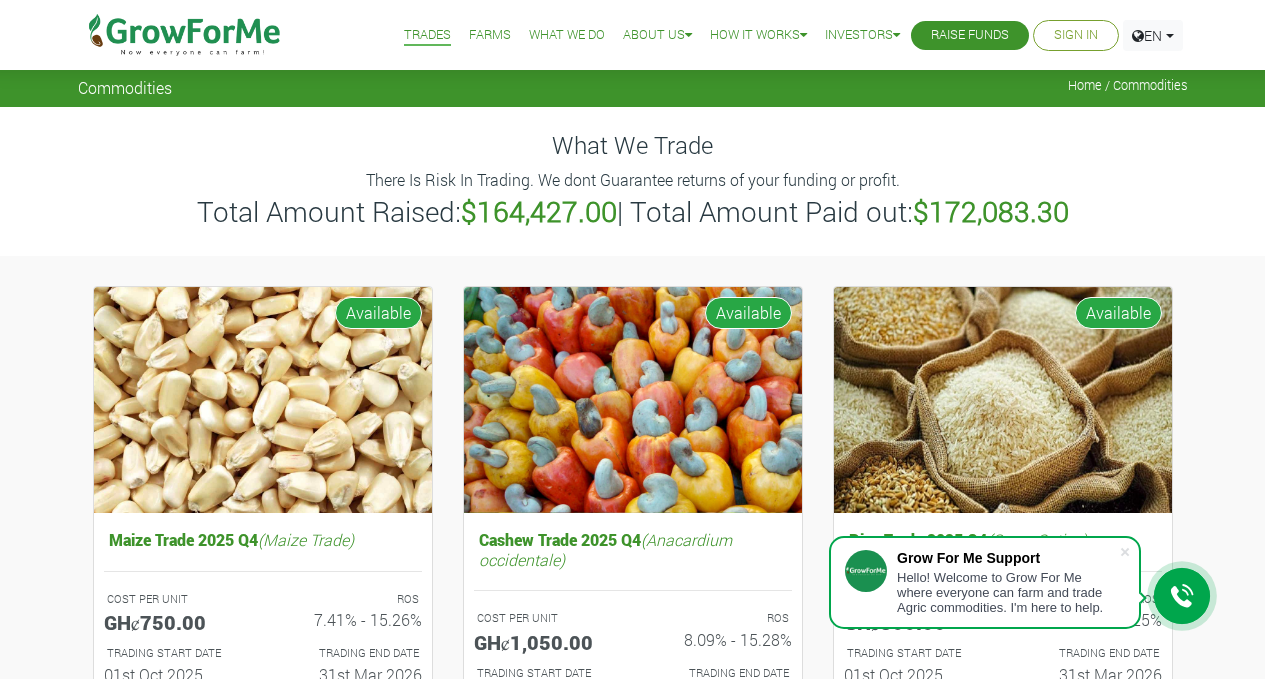 scroll, scrollTop: 265, scrollLeft: 0, axis: vertical 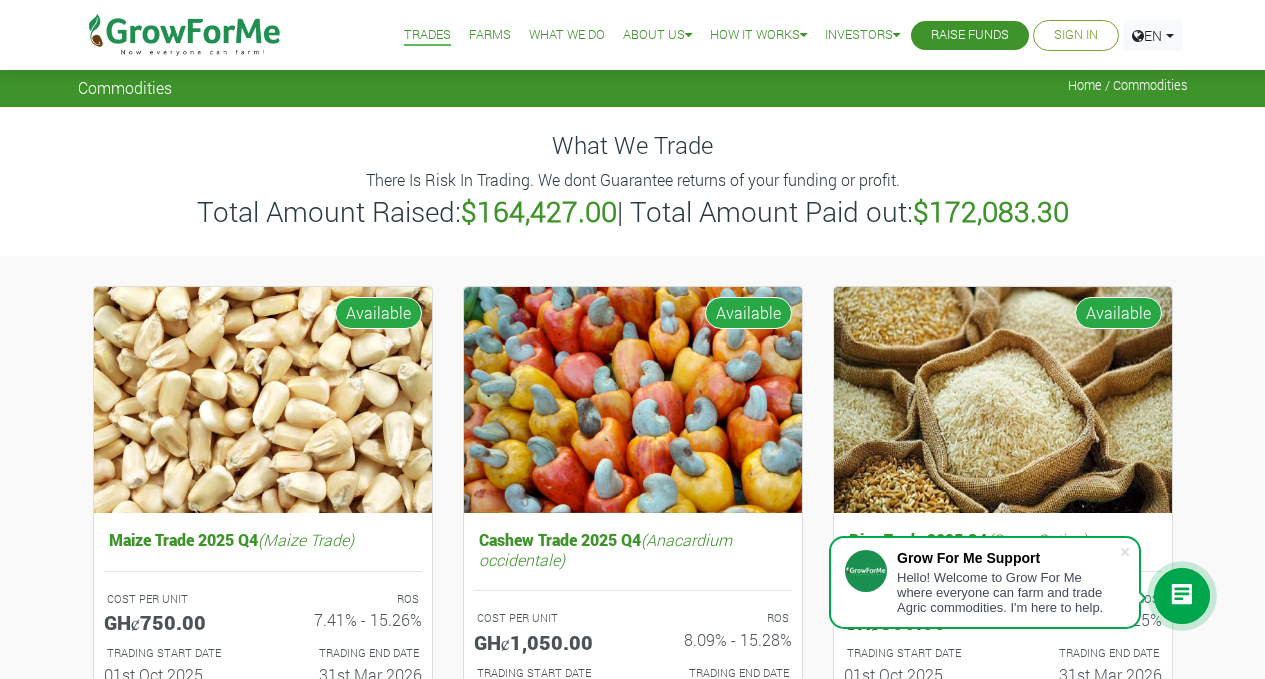 click on "Farms" at bounding box center (490, 35) 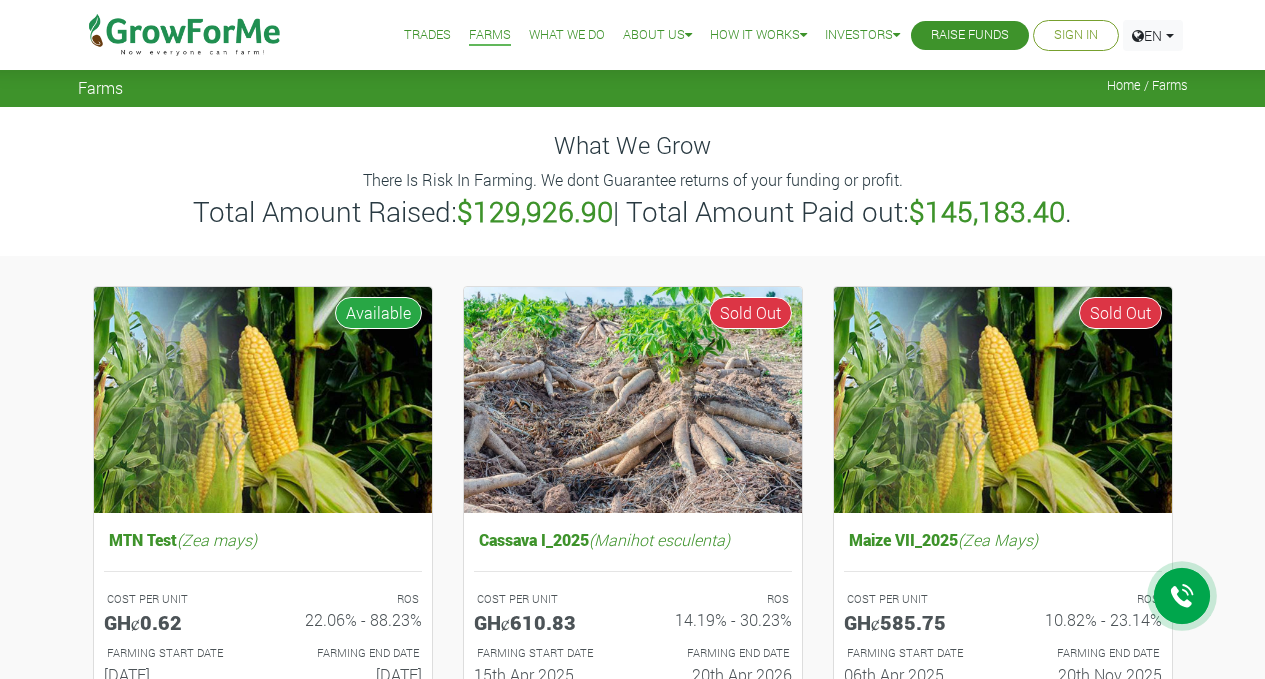 scroll, scrollTop: 0, scrollLeft: 0, axis: both 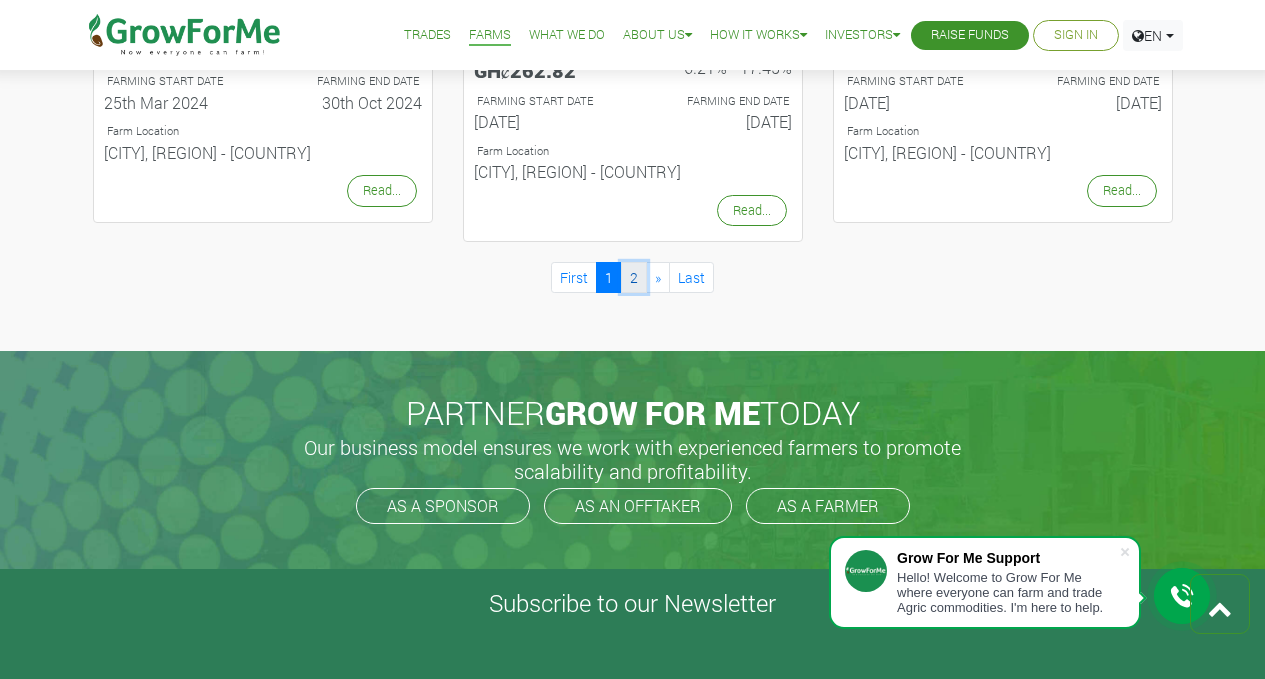 click on "2" at bounding box center (634, 277) 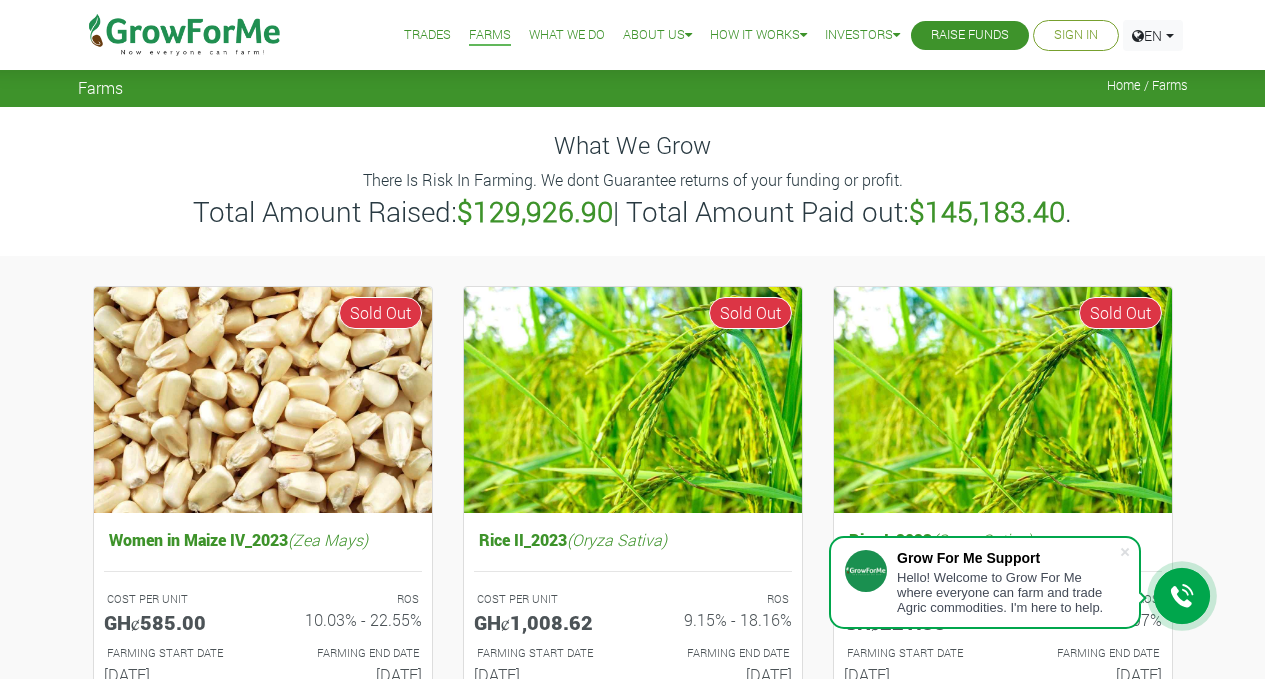 scroll, scrollTop: 0, scrollLeft: 0, axis: both 